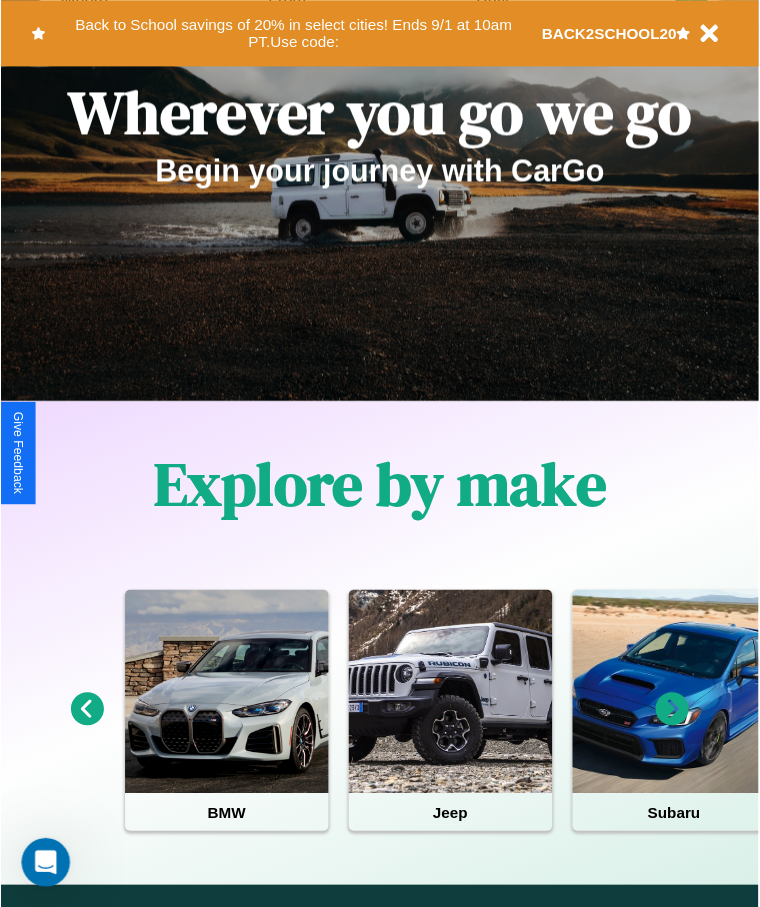 scroll, scrollTop: 0, scrollLeft: 0, axis: both 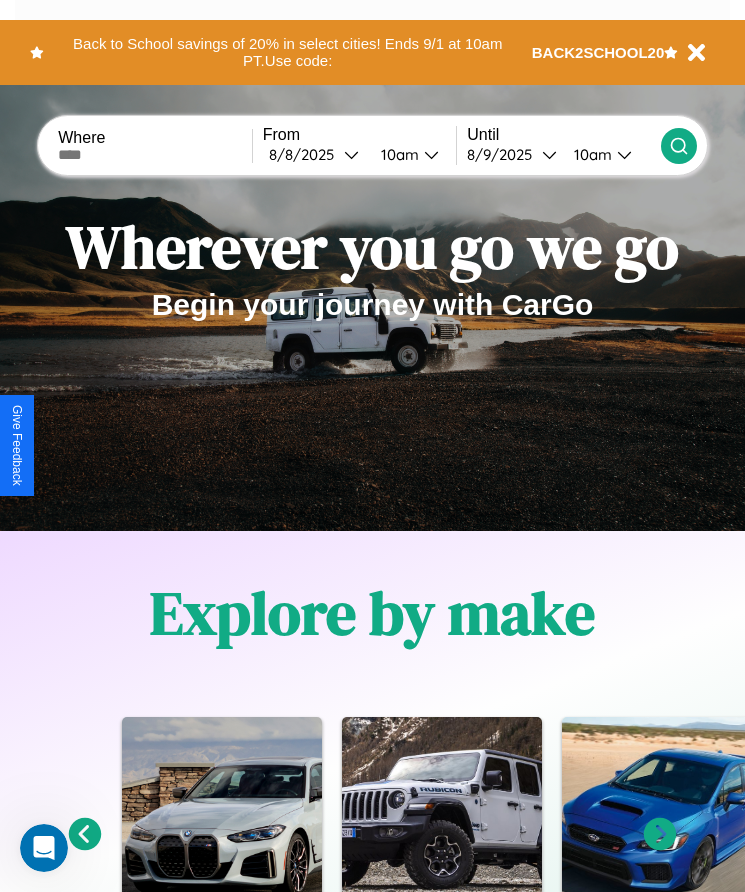 click at bounding box center [155, 155] 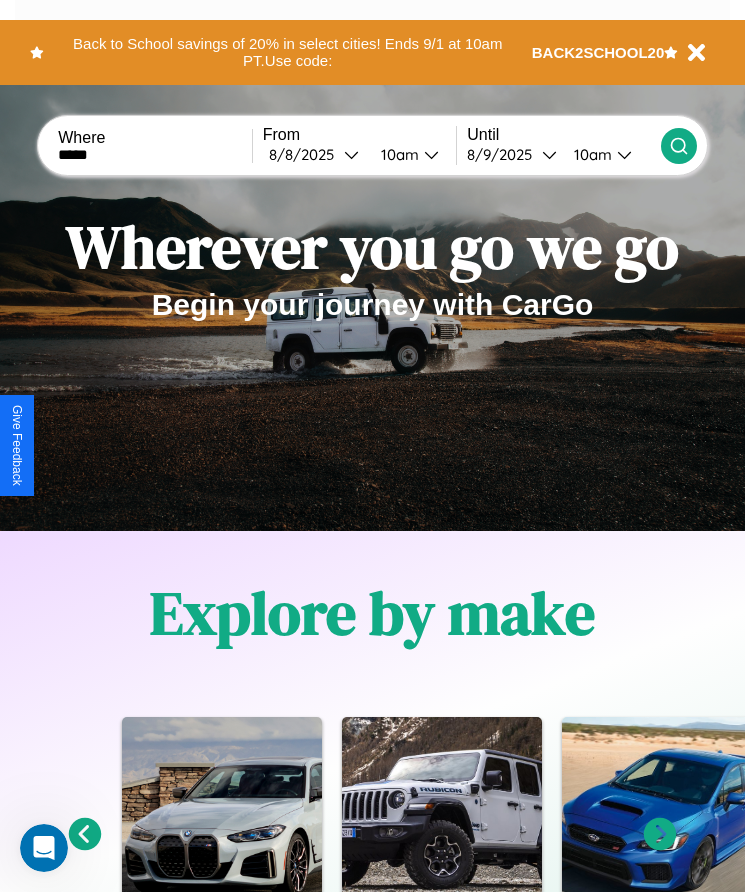 type on "*****" 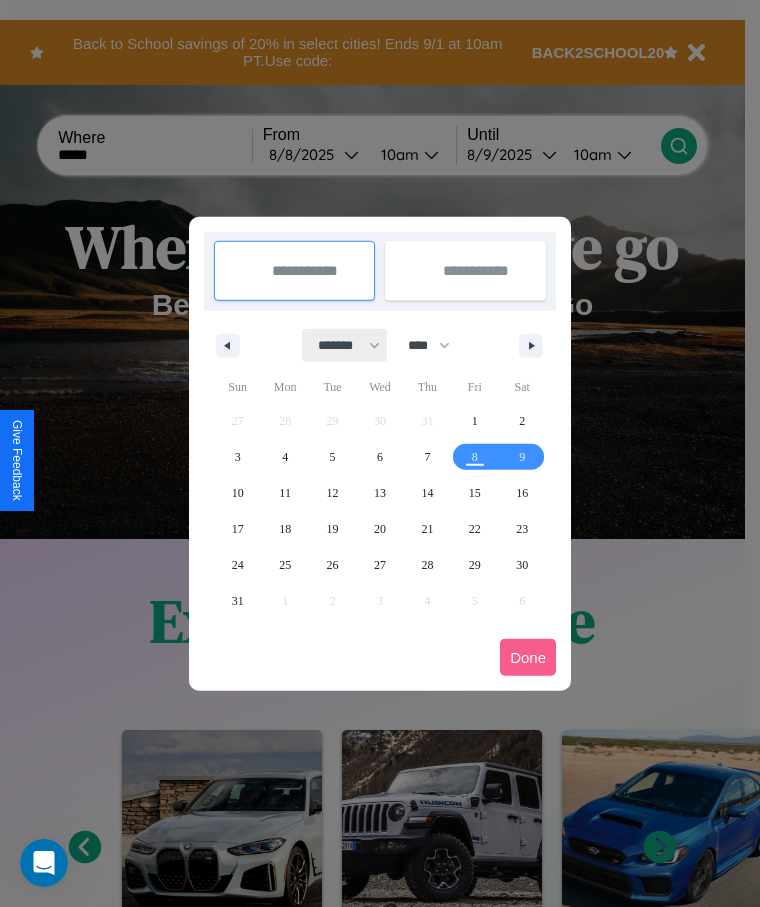 click on "******* ******** ***** ***** *** **** **** ****** ********* ******* ******** ********" at bounding box center (345, 345) 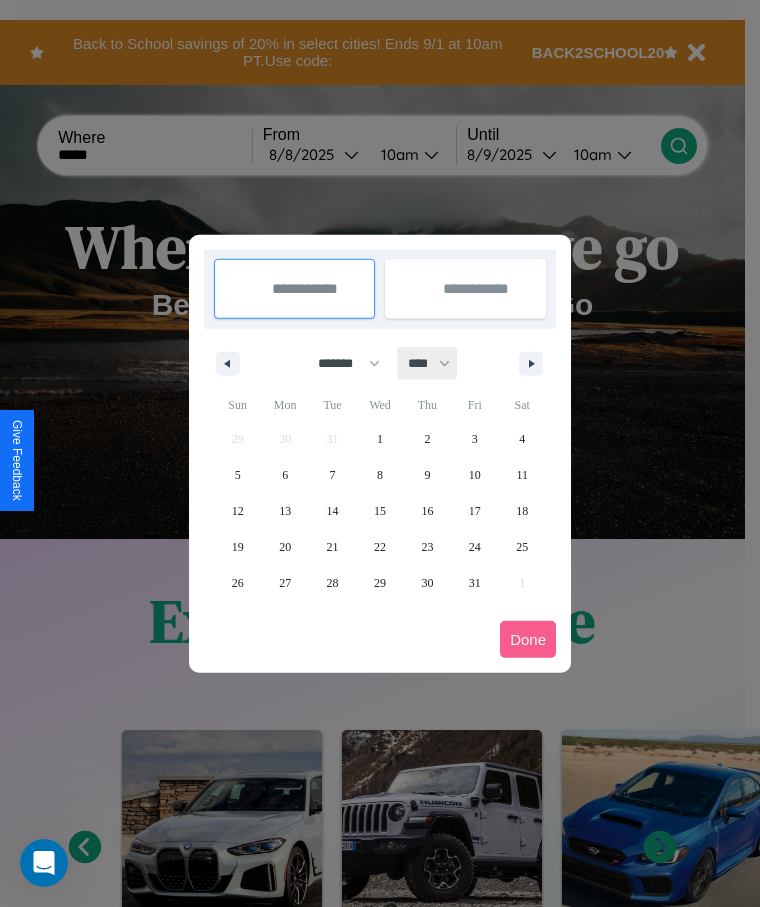 click on "**** **** **** **** **** **** **** **** **** **** **** **** **** **** **** **** **** **** **** **** **** **** **** **** **** **** **** **** **** **** **** **** **** **** **** **** **** **** **** **** **** **** **** **** **** **** **** **** **** **** **** **** **** **** **** **** **** **** **** **** **** **** **** **** **** **** **** **** **** **** **** **** **** **** **** **** **** **** **** **** **** **** **** **** **** **** **** **** **** **** **** **** **** **** **** **** **** **** **** **** **** **** **** **** **** **** **** **** **** **** **** **** **** **** **** **** **** **** **** **** ****" at bounding box center (428, 363) 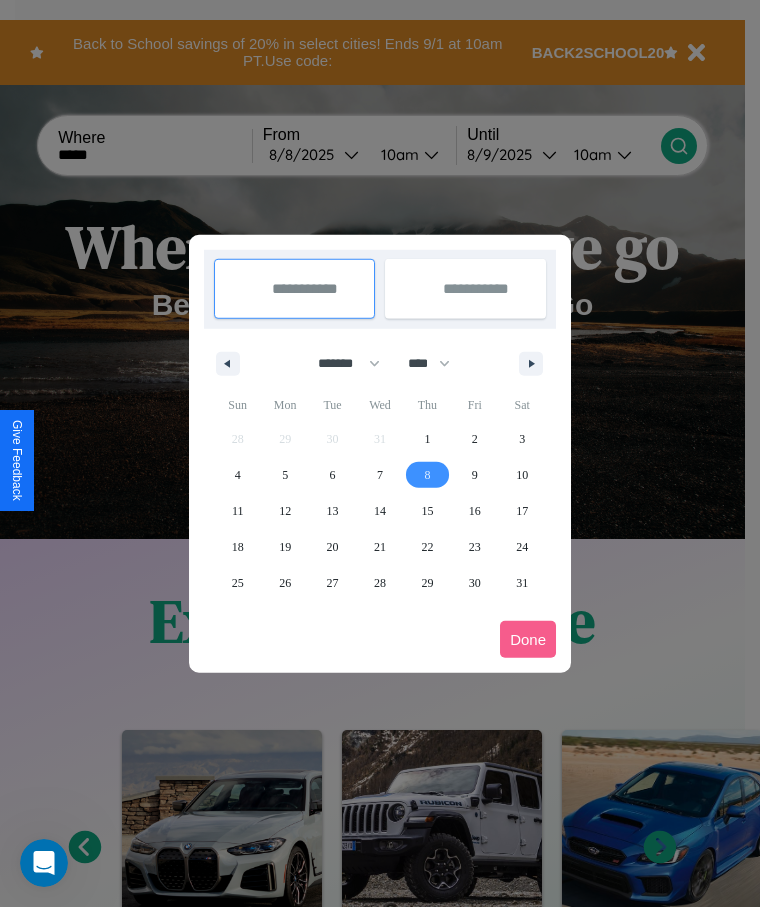 click on "8" at bounding box center (427, 475) 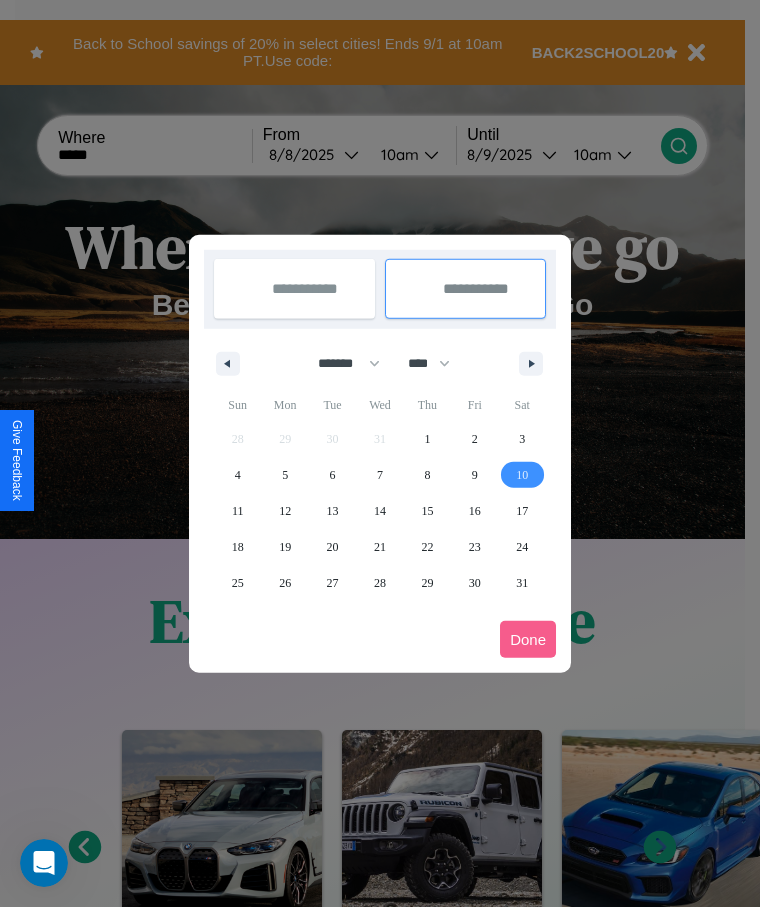 click on "10" at bounding box center (522, 475) 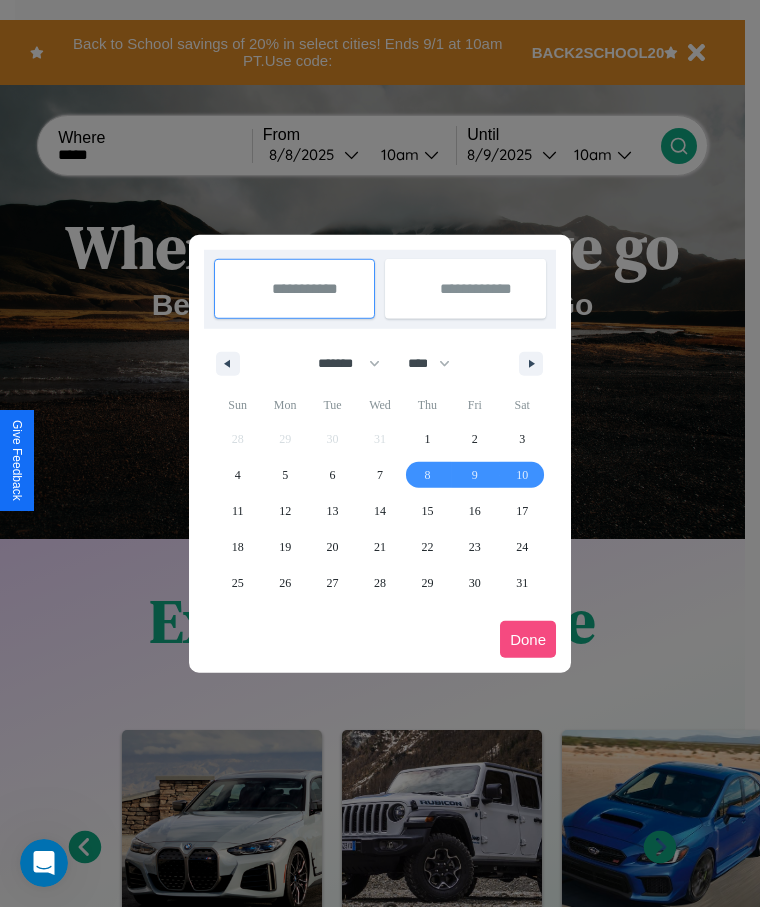 click on "Done" at bounding box center (528, 639) 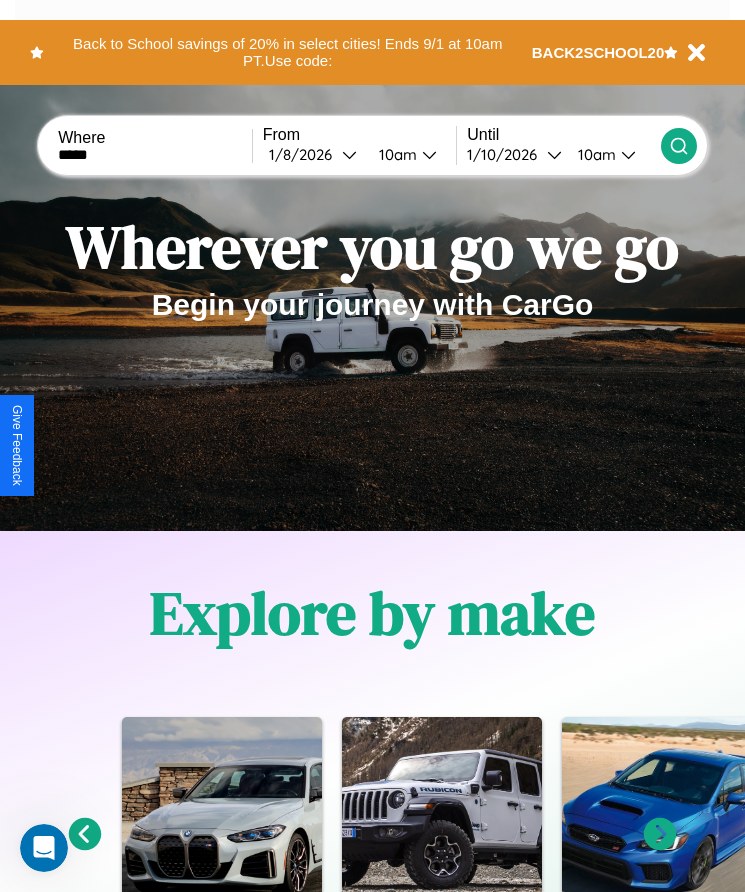 click 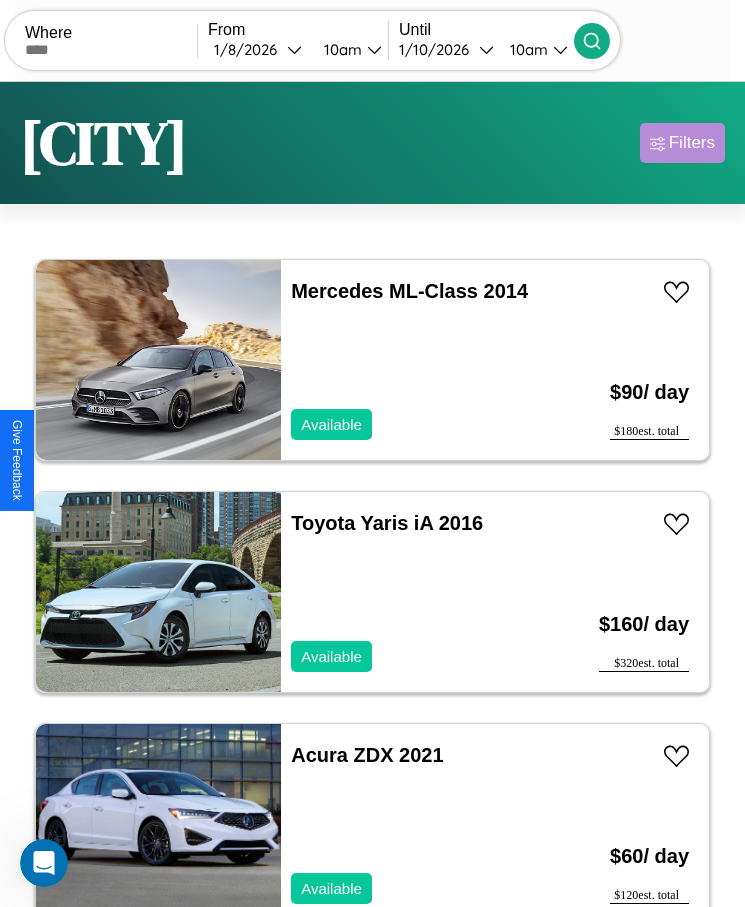 click on "Filters" at bounding box center [692, 143] 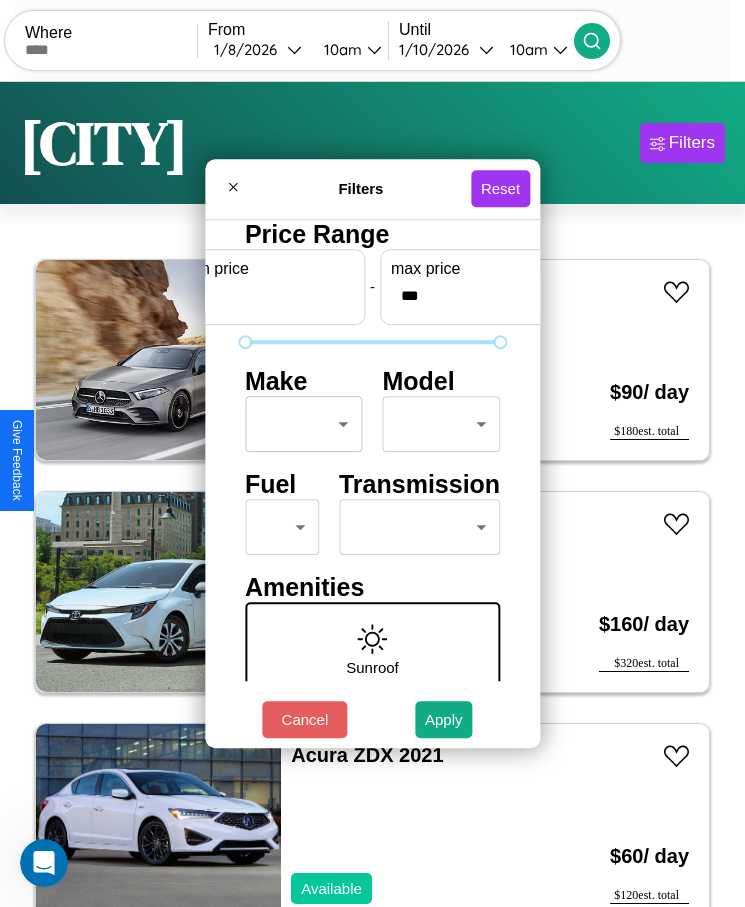 click on "CarGo Where From 1 / 8 / 2026 10am Until 1 / 10 / 2026 10am Become a Host Login Sign Up Paris Filters 128  cars in this area These cars can be picked up in this city. Mercedes   ML-Class   2014 Available $ 90  / day $ 180  est. total Toyota   Yaris iA   2016 Available $ 160  / day $ 320  est. total Acura   ZDX   2021 Available $ 60  / day $ 120  est. total Audi   A4 allroad   2021 Available $ 170  / day $ 340  est. total Lamborghini   Gallardo   2014 Available $ 80  / day $ 160  est. total Tesla   Model 3   2020 Unavailable $ 160  / day $ 320  est. total Aston Martin   Lagonda   2020 Available $ 150  / day $ 300  est. total Mazda   323   2018 Available $ 140  / day $ 280  est. total Kia   Tekiar   2017 Available $ 170  / day $ 340  est. total Maserati   228   2017 Available $ 180  / day $ 360  est. total Volvo   BRLH   2021 Available $ 100  / day $ 200  est. total Ferrari   488 GTB   2022 Available $ 180  / day $ 360  est. total Volvo   VT   2024 Available $ 50  / day $ 100  est. total Mazda   CX-30   2019 $" at bounding box center (372, 478) 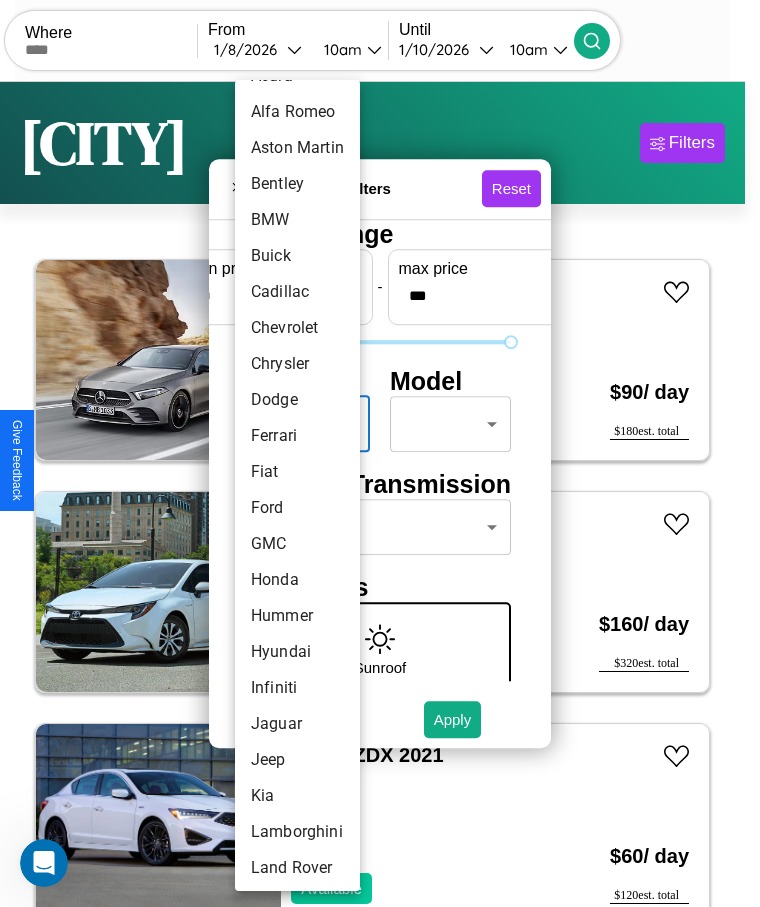 scroll, scrollTop: 501, scrollLeft: 0, axis: vertical 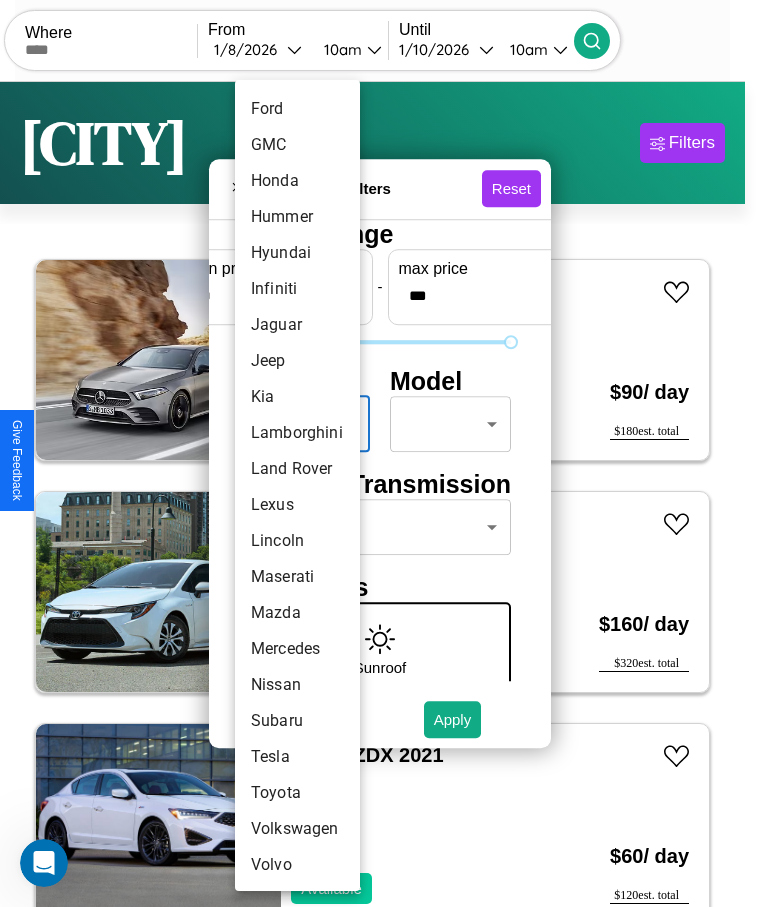 click on "Subaru" at bounding box center [297, 721] 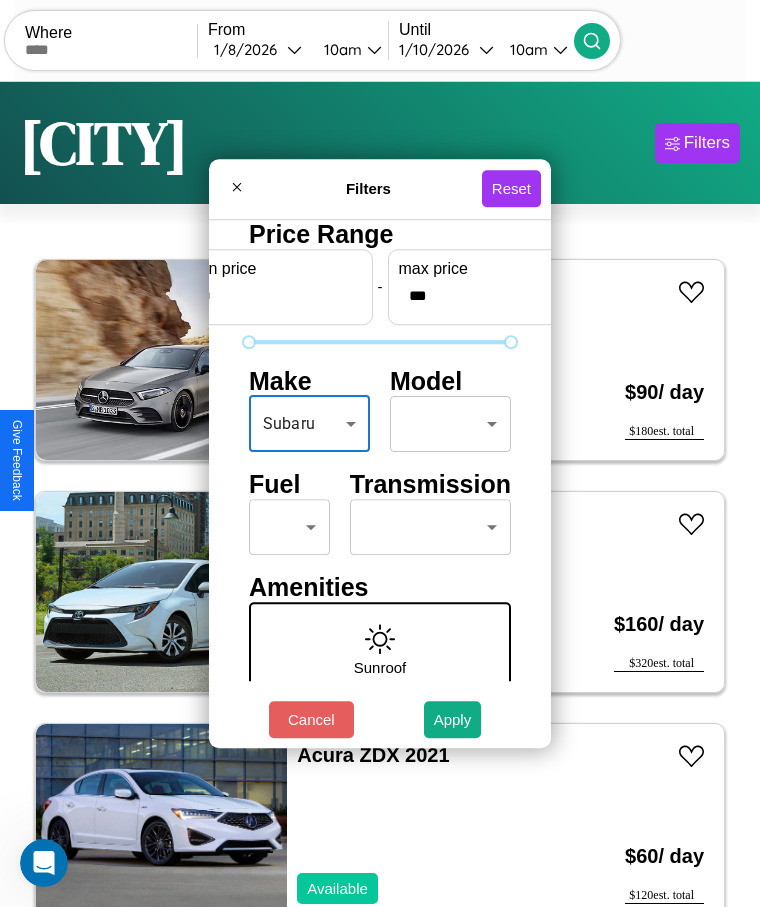 type on "******" 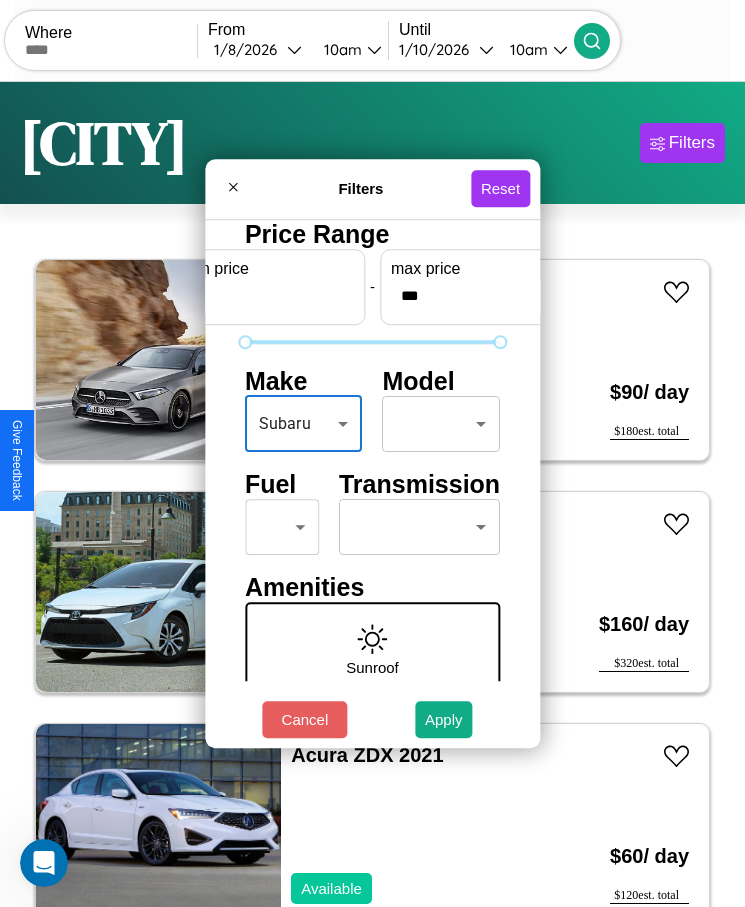 click on "CarGo Where From 1 / 8 / 2026 10am Until 1 / 10 / 2026 10am Become a Host Login Sign Up Paris Filters 128  cars in this area These cars can be picked up in this city. Mercedes   ML-Class   2014 Available $ 90  / day $ 180  est. total Toyota   Yaris iA   2016 Available $ 160  / day $ 320  est. total Acura   ZDX   2021 Available $ 60  / day $ 120  est. total Audi   A4 allroad   2021 Available $ 170  / day $ 340  est. total Lamborghini   Gallardo   2014 Available $ 80  / day $ 160  est. total Tesla   Model 3   2020 Unavailable $ 160  / day $ 320  est. total Aston Martin   Lagonda   2020 Available $ 150  / day $ 300  est. total Mazda   323   2018 Available $ 140  / day $ 280  est. total Kia   Tekiar   2017 Available $ 170  / day $ 340  est. total Maserati   228   2017 Available $ 180  / day $ 360  est. total Volvo   BRLH   2021 Available $ 100  / day $ 200  est. total Ferrari   488 GTB   2022 Available $ 180  / day $ 360  est. total Volvo   VT   2024 Available $ 50  / day $ 100  est. total Mazda   CX-30   2019 $" at bounding box center [372, 478] 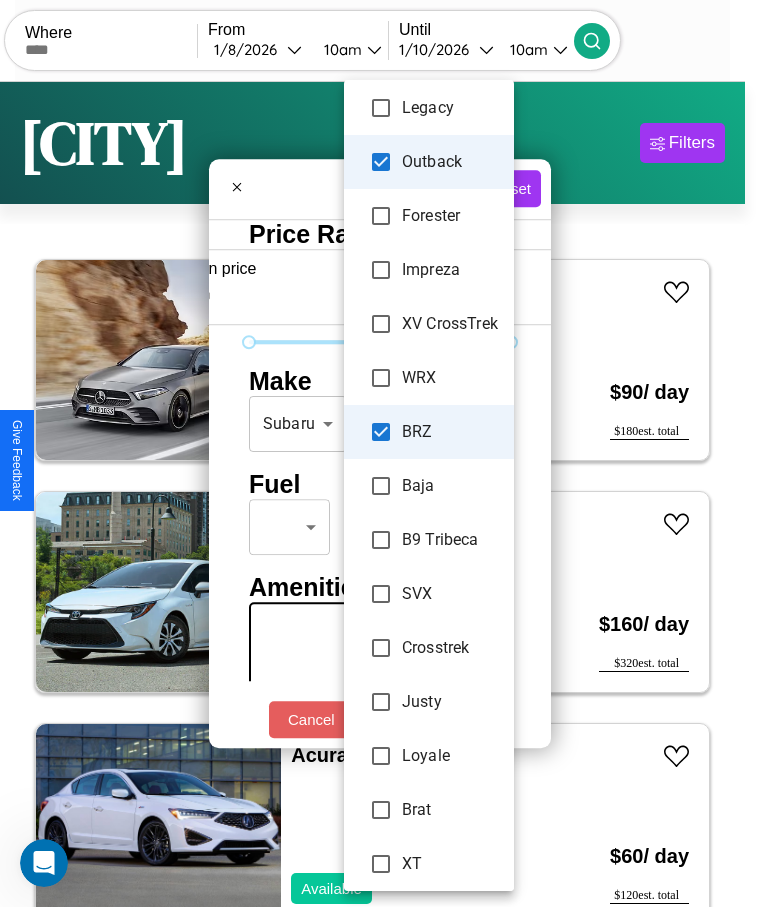 scroll, scrollTop: 44, scrollLeft: 0, axis: vertical 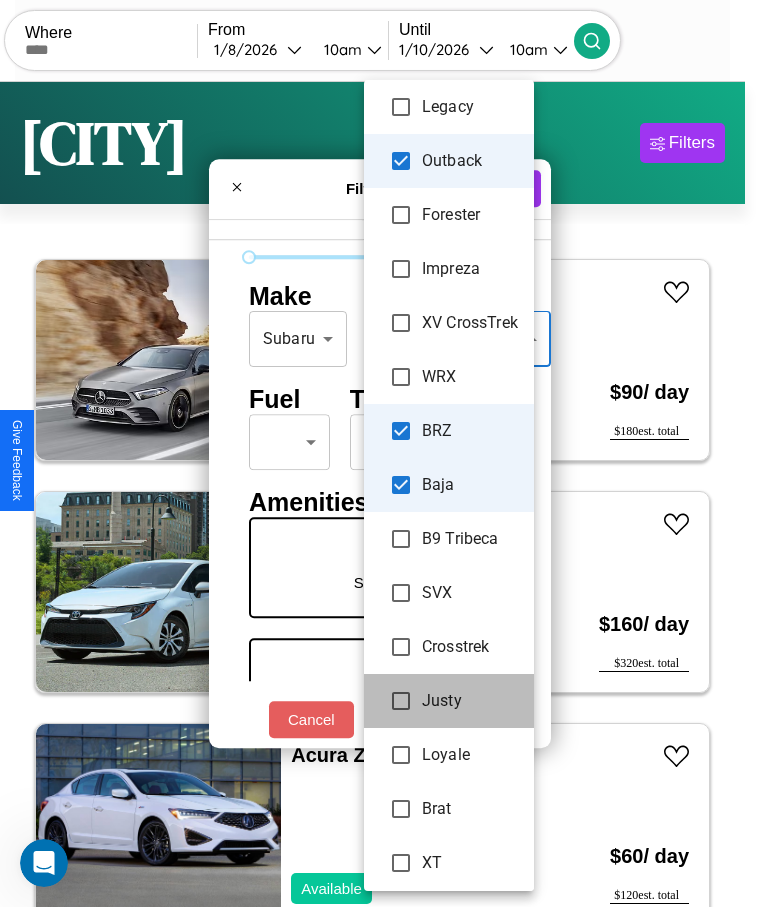 click on "Justy" at bounding box center (449, 701) 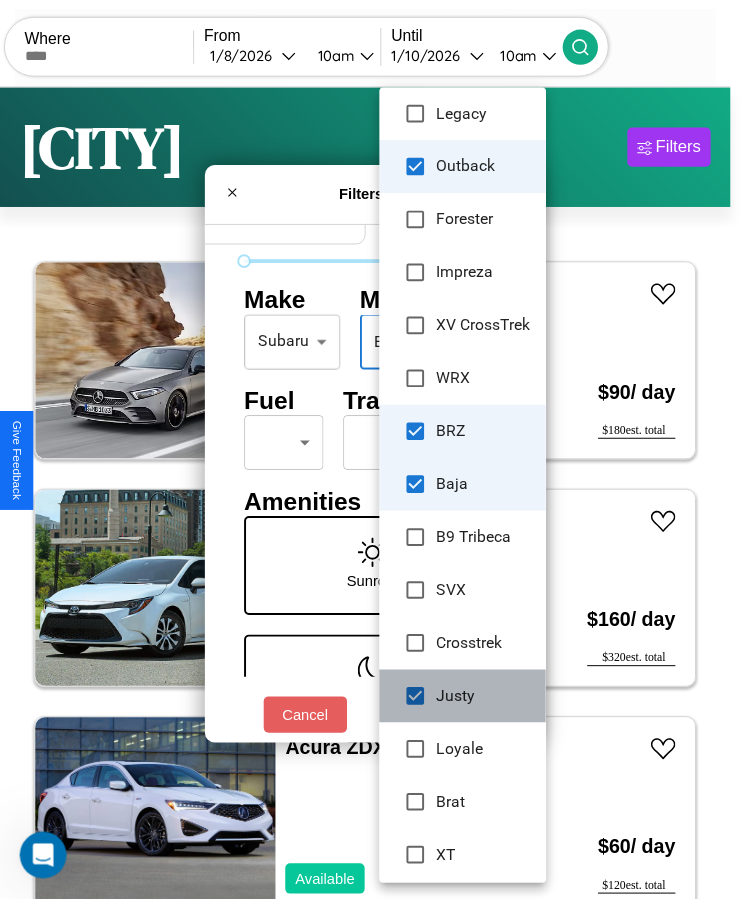 scroll, scrollTop: 0, scrollLeft: 0, axis: both 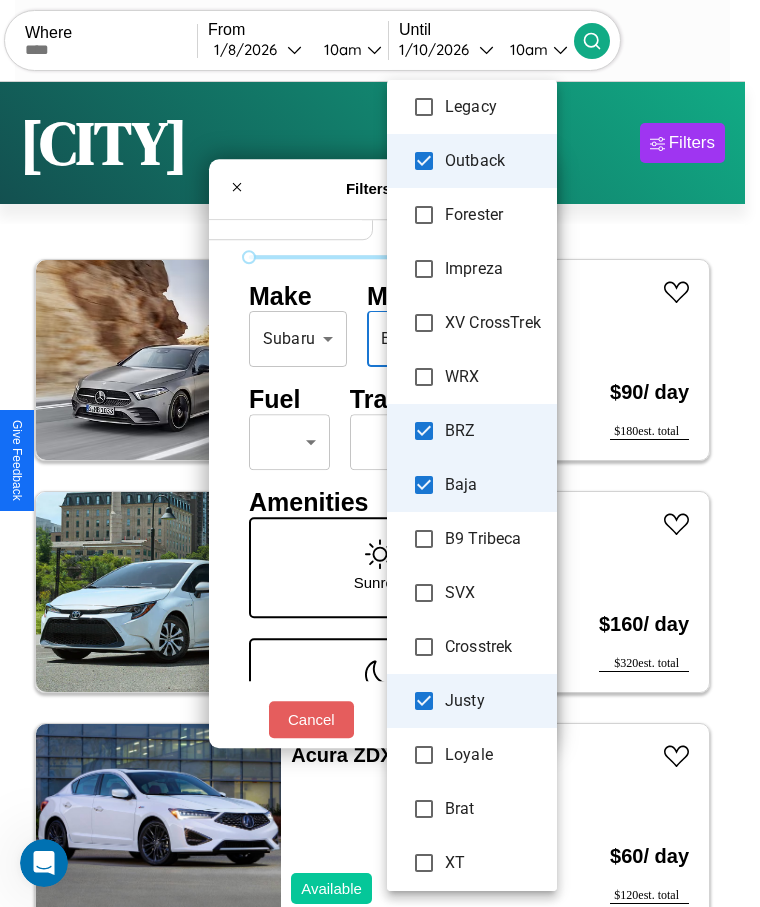 click at bounding box center [380, 453] 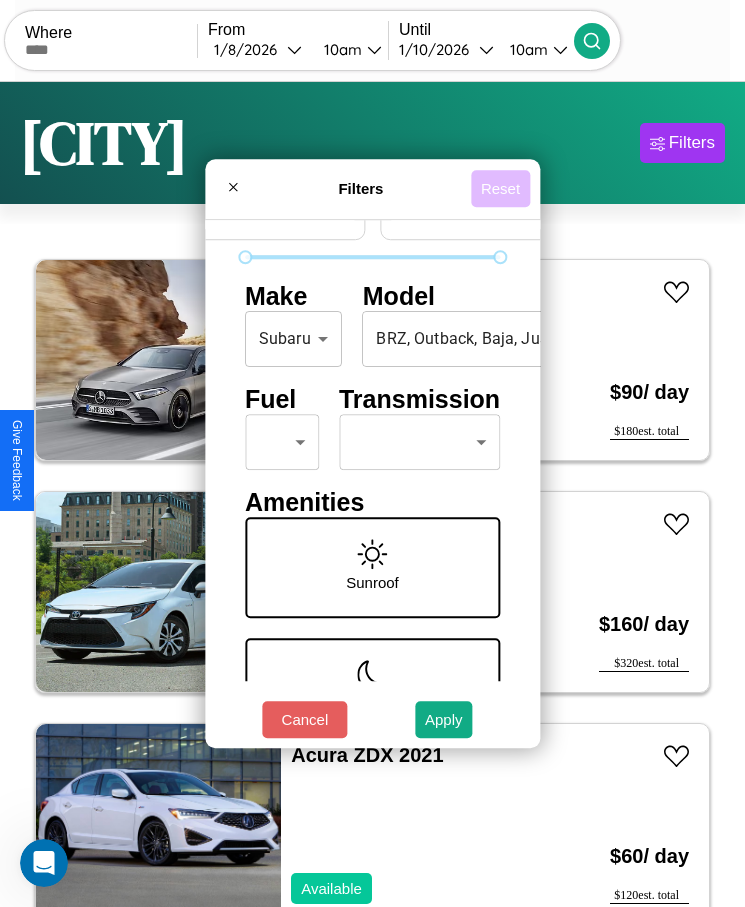 click on "Reset" at bounding box center (500, 188) 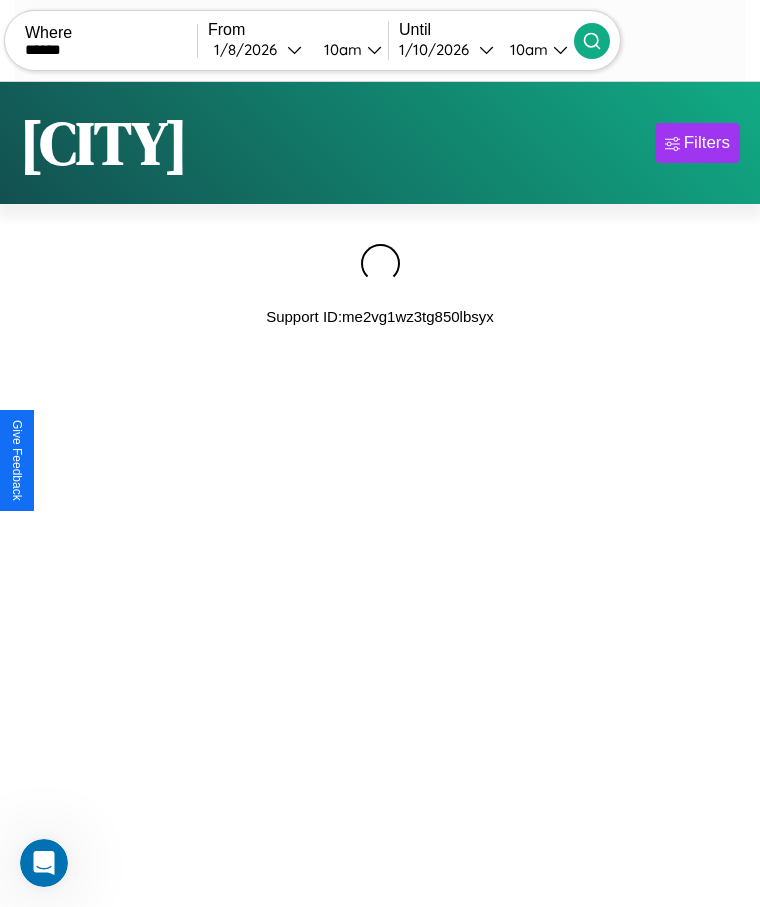 type on "******" 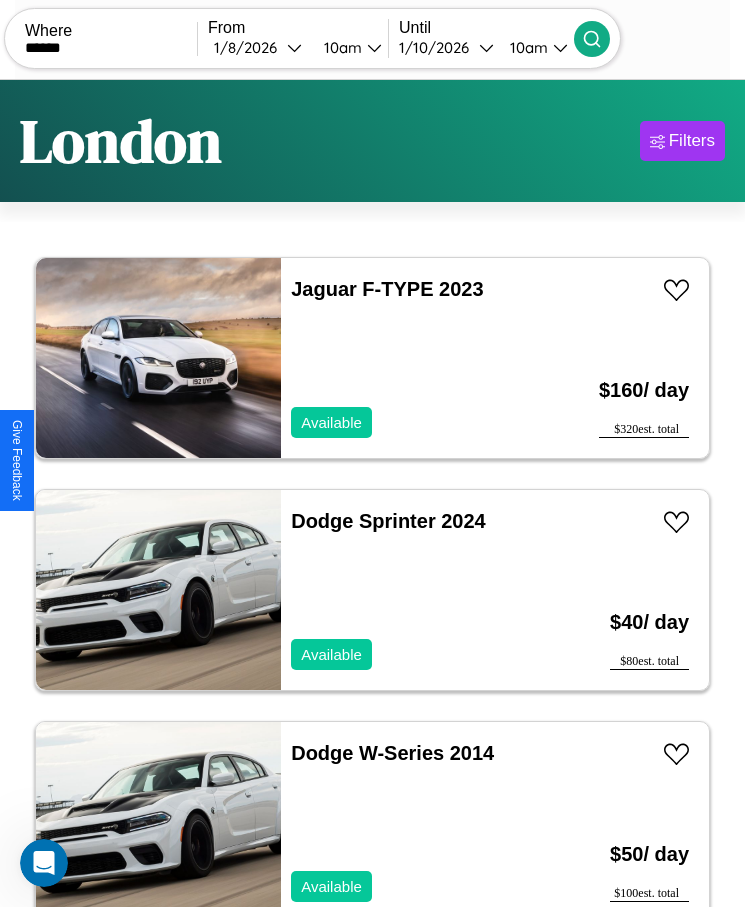 scroll, scrollTop: 50, scrollLeft: 0, axis: vertical 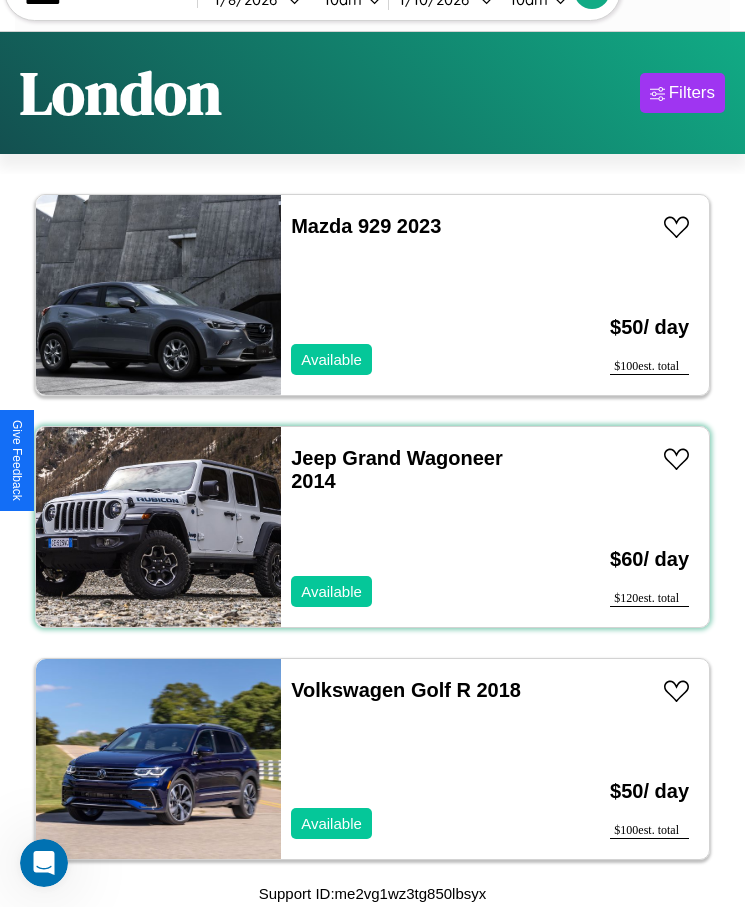 click on "Jeep   Grand Wagoneer   2014 Available" at bounding box center [413, 527] 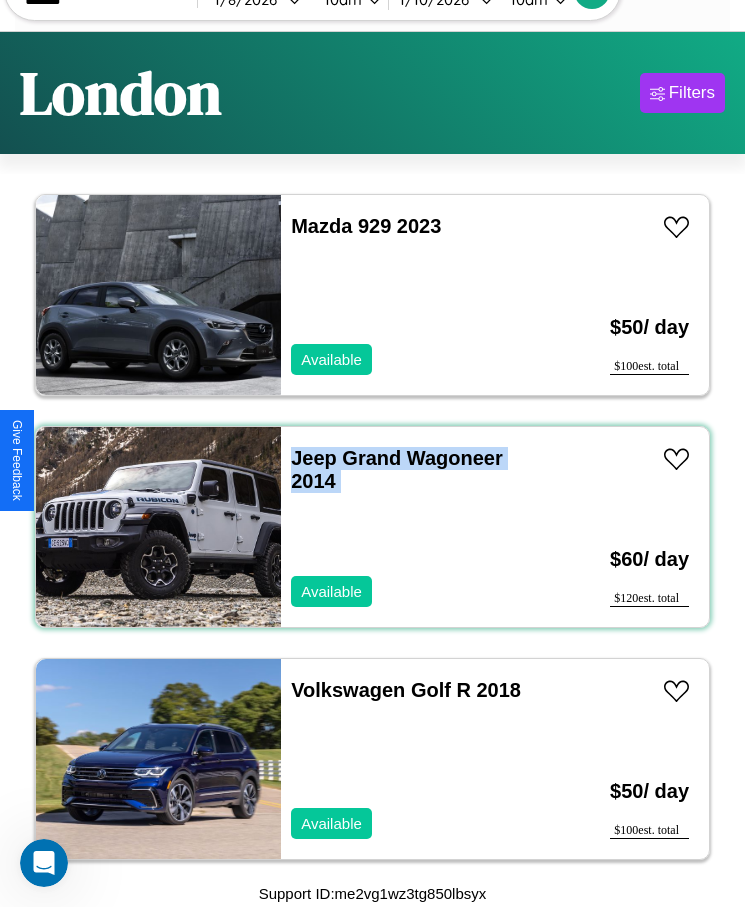 click on "Jeep   Grand Wagoneer   2014 Available" at bounding box center [413, 527] 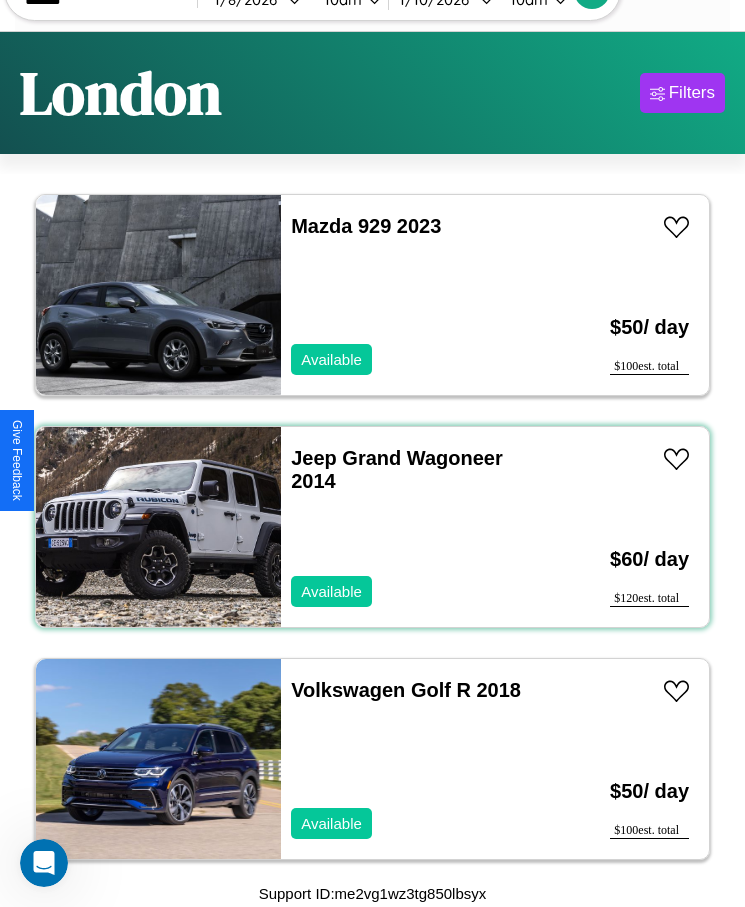 click on "Jeep   Grand Wagoneer   2014 Available" at bounding box center [413, 527] 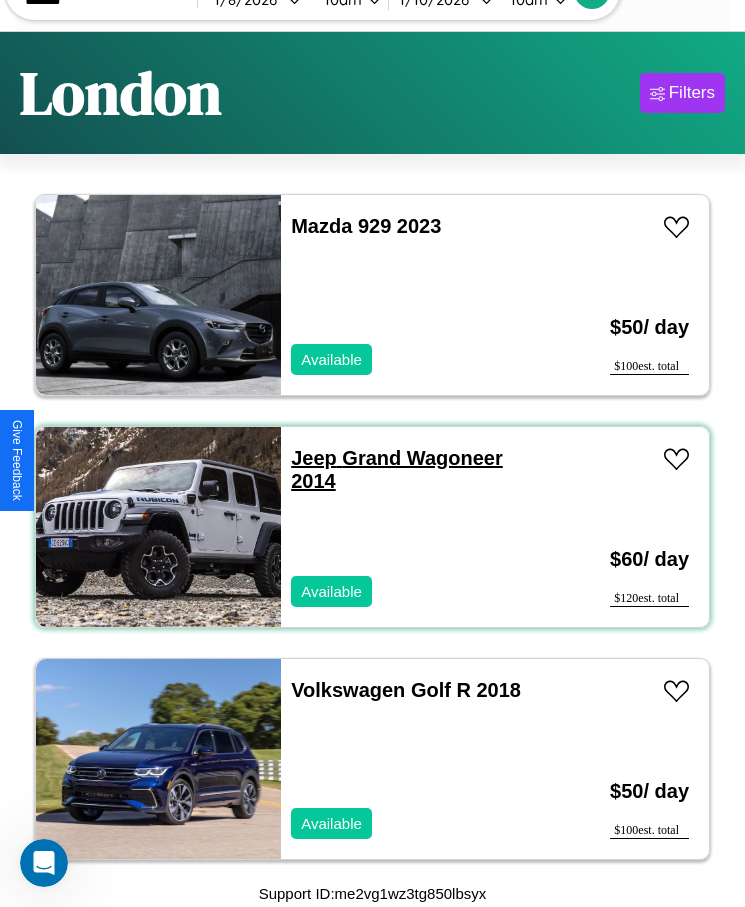 click on "Jeep   Grand Wagoneer   2014" at bounding box center (397, 469) 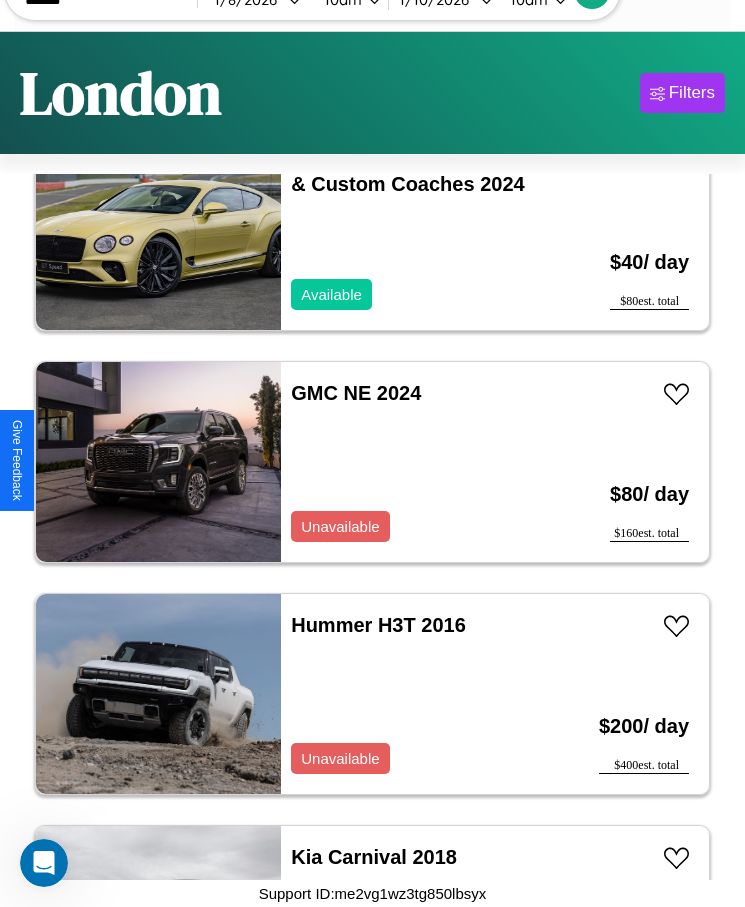 scroll, scrollTop: 17647, scrollLeft: 0, axis: vertical 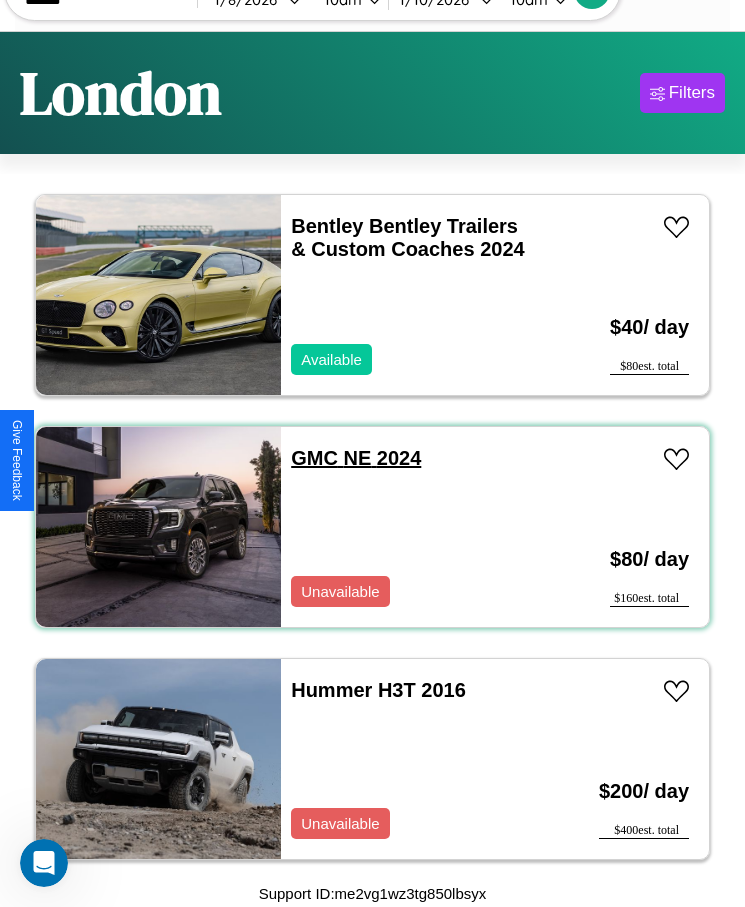 click on "GMC   NE   2024" at bounding box center [356, 458] 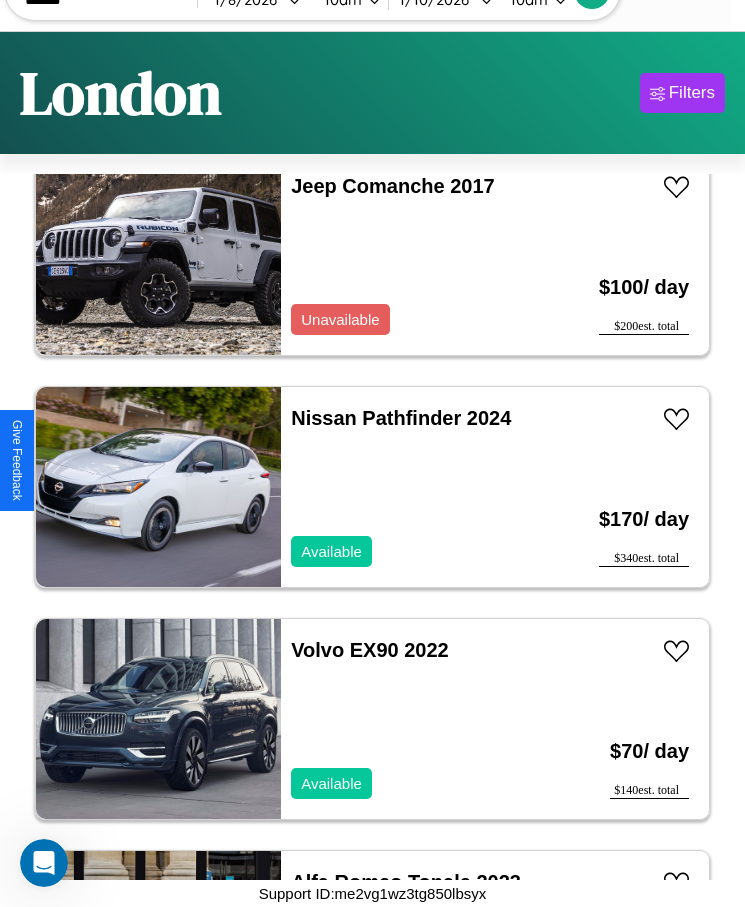 scroll, scrollTop: 7903, scrollLeft: 0, axis: vertical 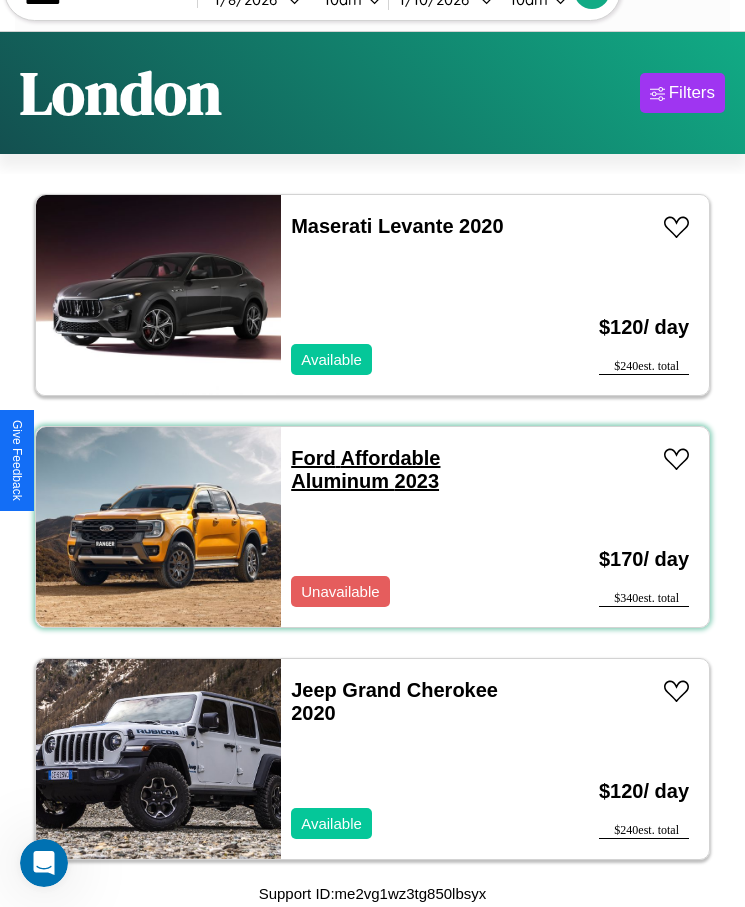 click on "Ford   Affordable Aluminum   2023" at bounding box center [365, 469] 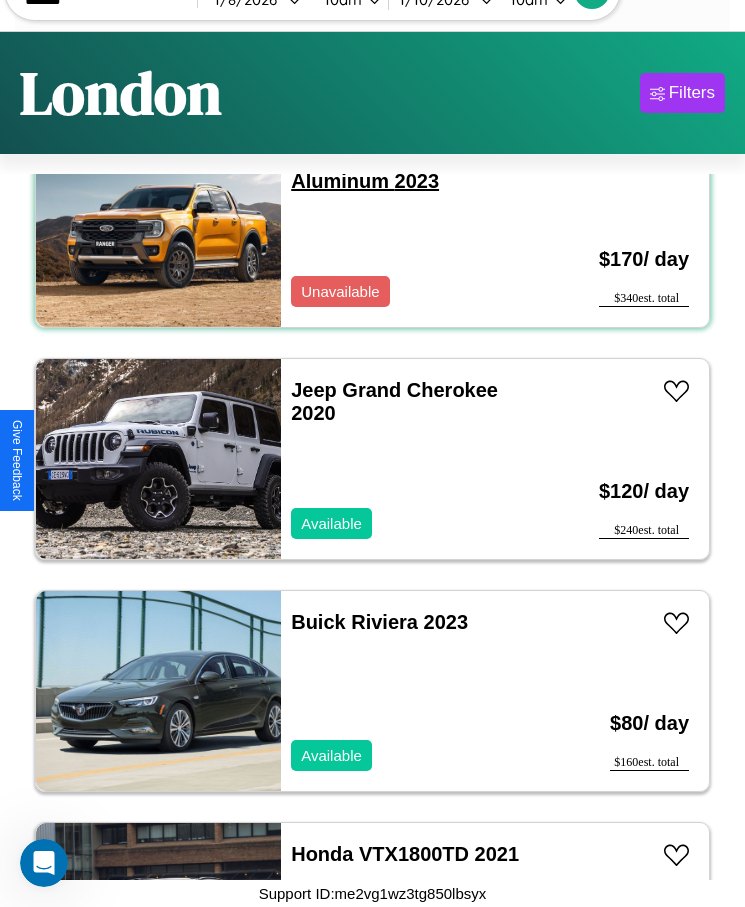 scroll, scrollTop: 8711, scrollLeft: 0, axis: vertical 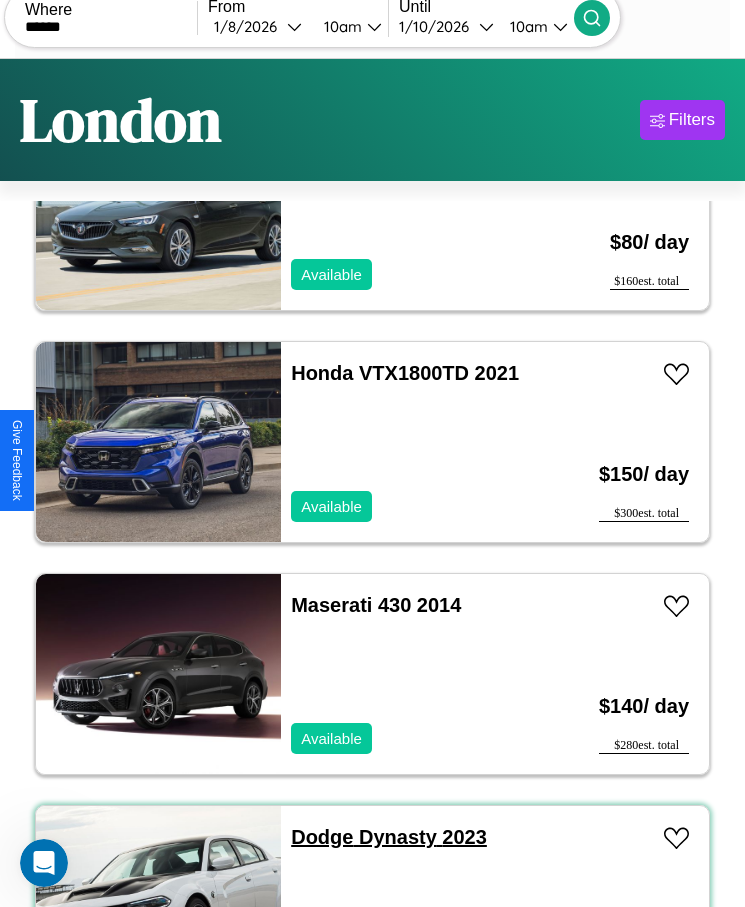 click on "Dodge   Dynasty   2023" at bounding box center (389, 837) 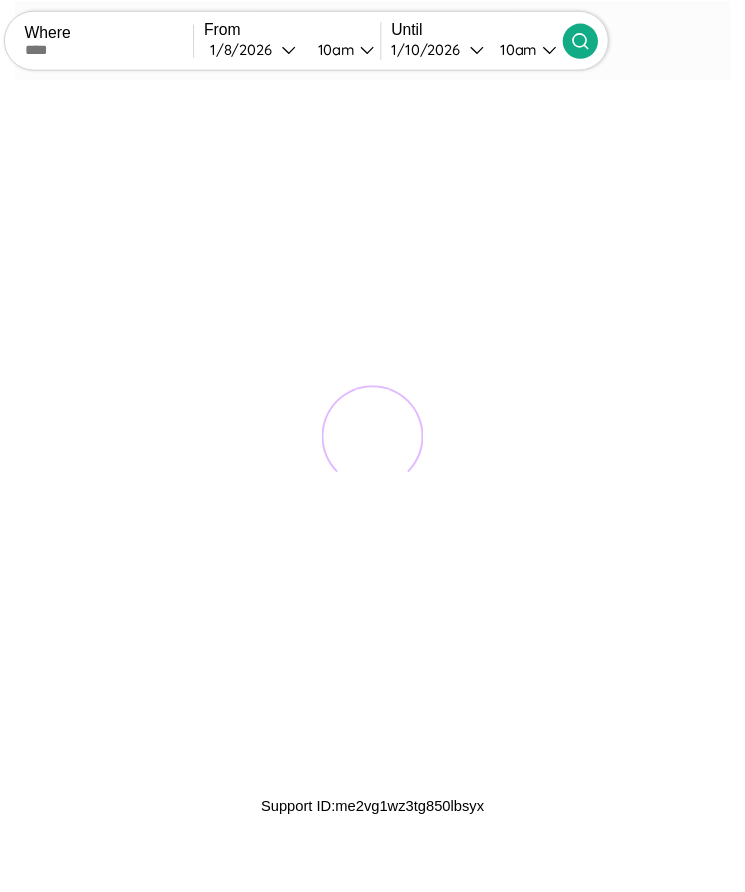 scroll, scrollTop: 0, scrollLeft: 0, axis: both 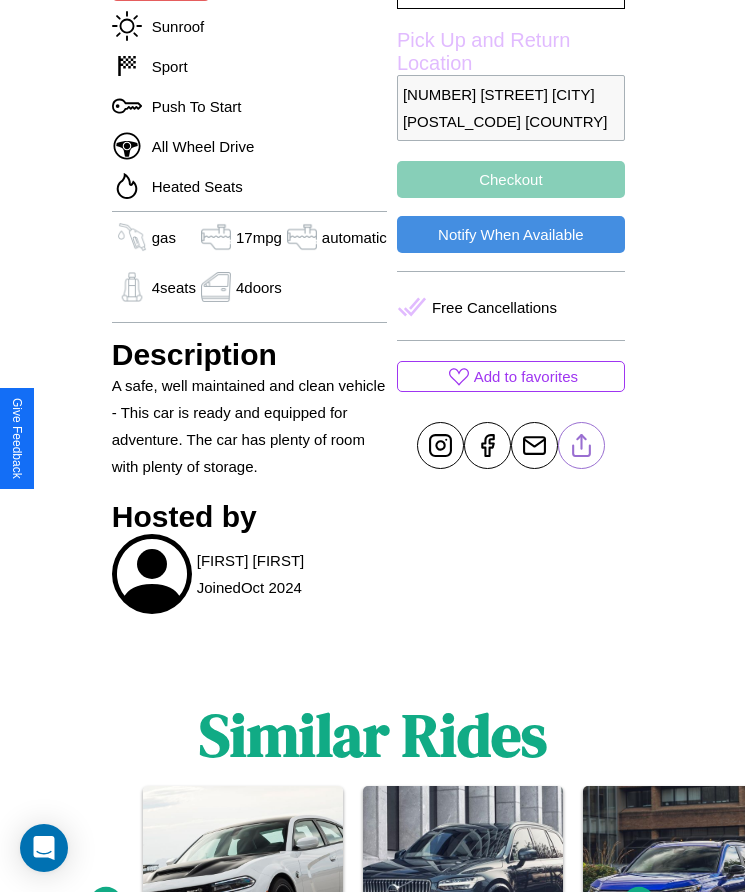 click 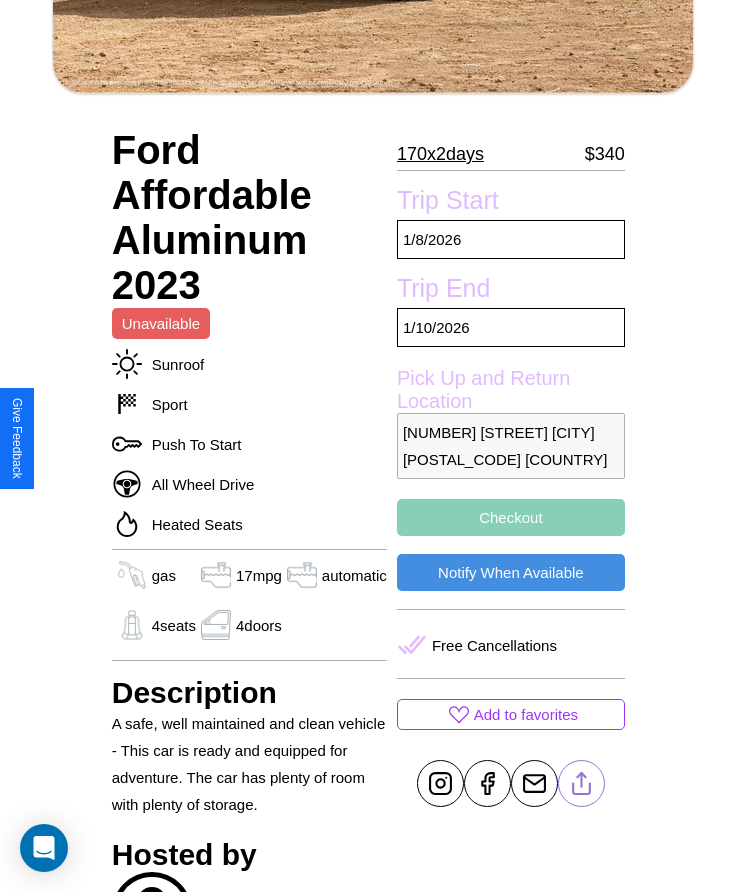 scroll, scrollTop: 538, scrollLeft: 0, axis: vertical 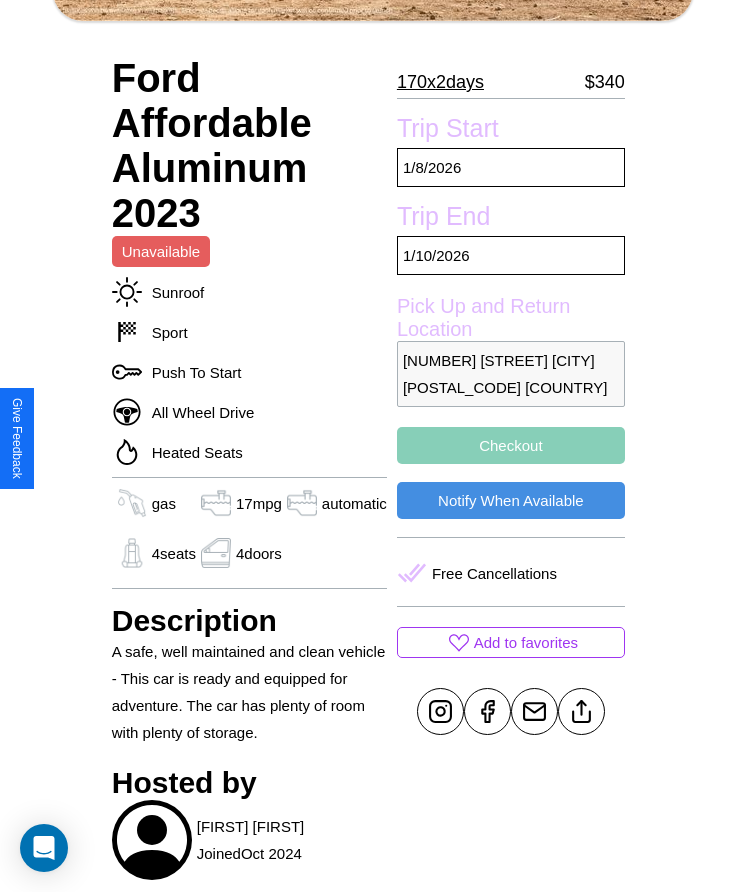 click on "Checkout" at bounding box center (511, 445) 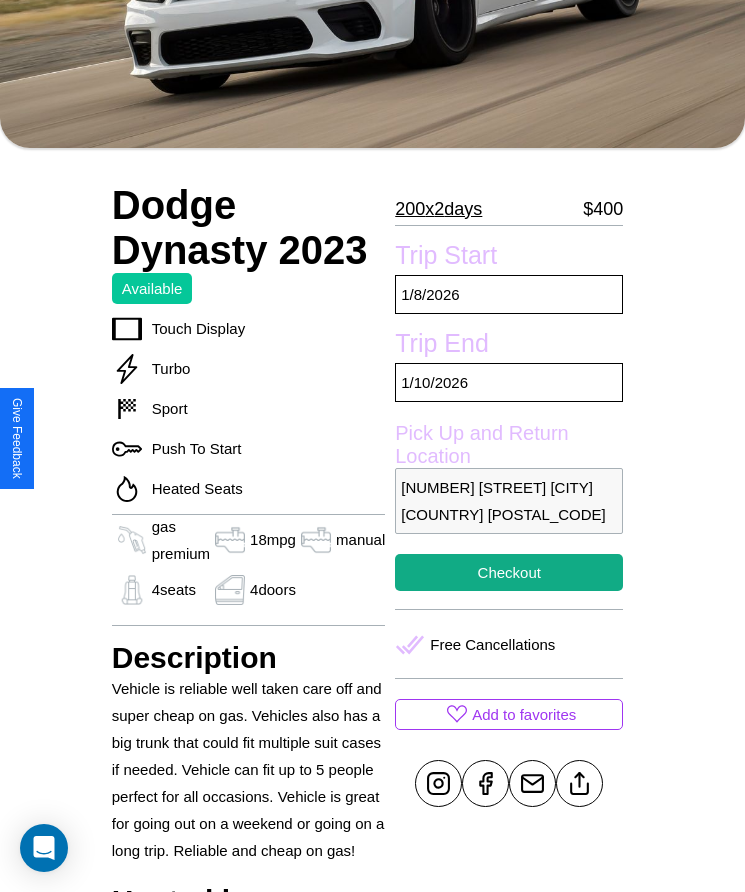 scroll, scrollTop: 432, scrollLeft: 0, axis: vertical 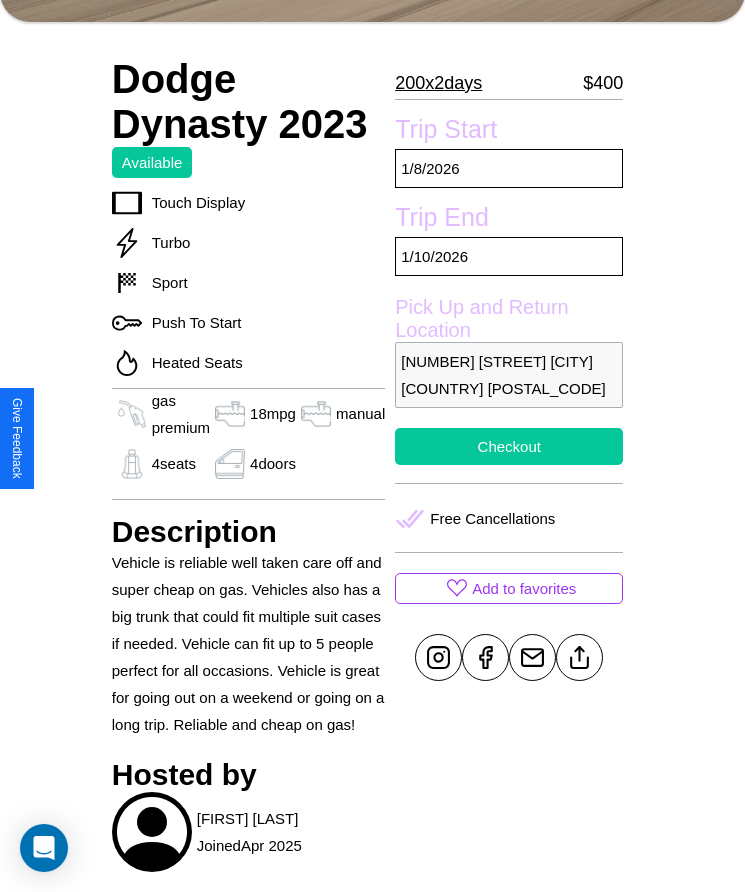 click on "Checkout" at bounding box center [509, 446] 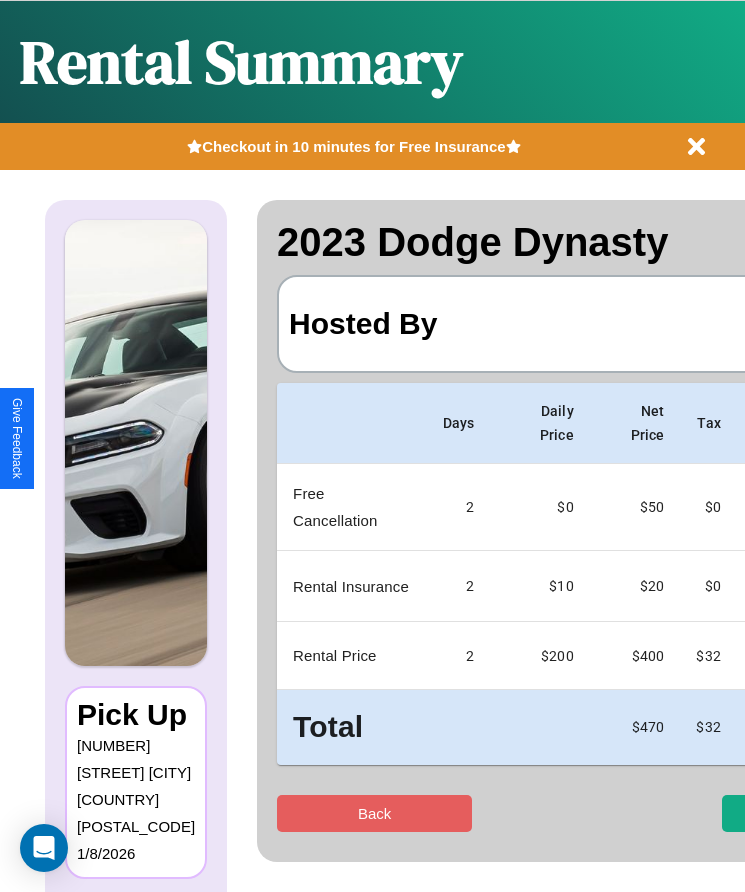 scroll, scrollTop: 0, scrollLeft: 118, axis: horizontal 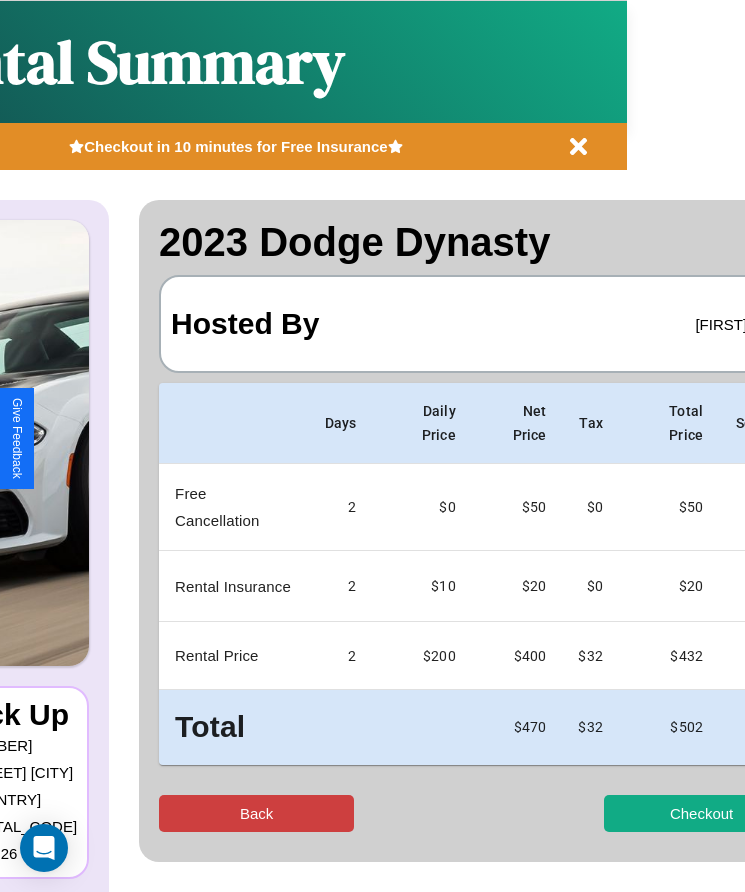 click on "Back" at bounding box center (256, 813) 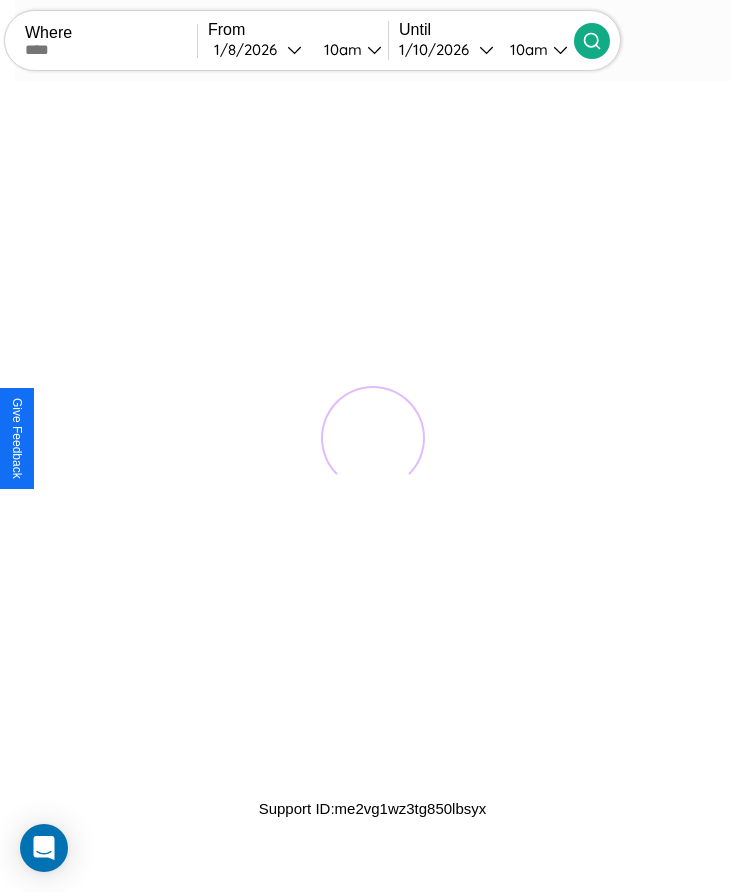scroll, scrollTop: 0, scrollLeft: 0, axis: both 